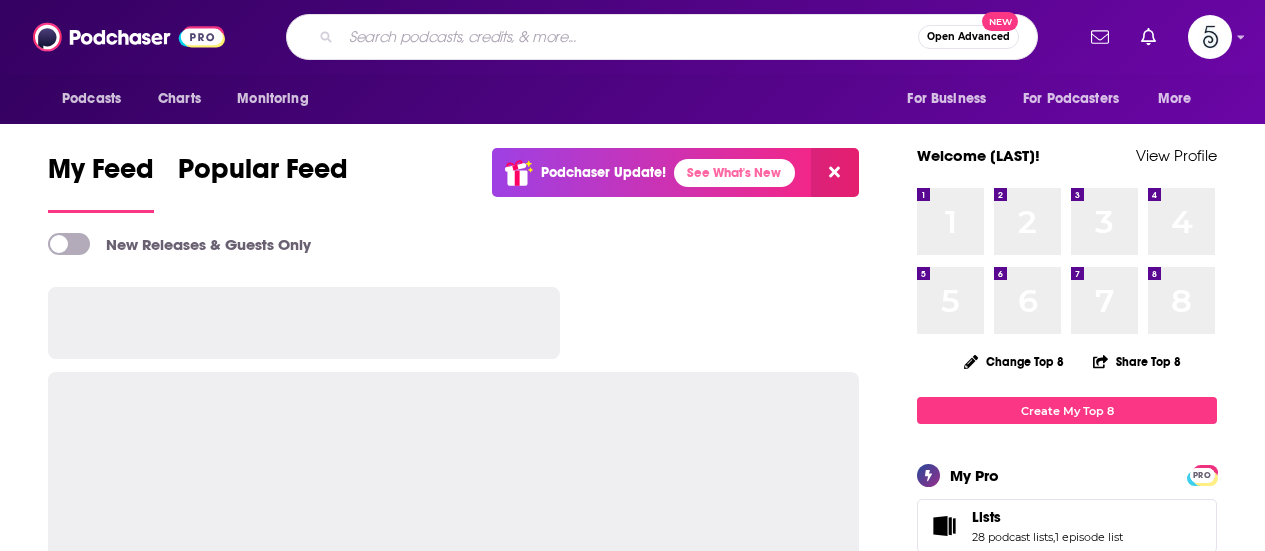 scroll, scrollTop: 0, scrollLeft: 0, axis: both 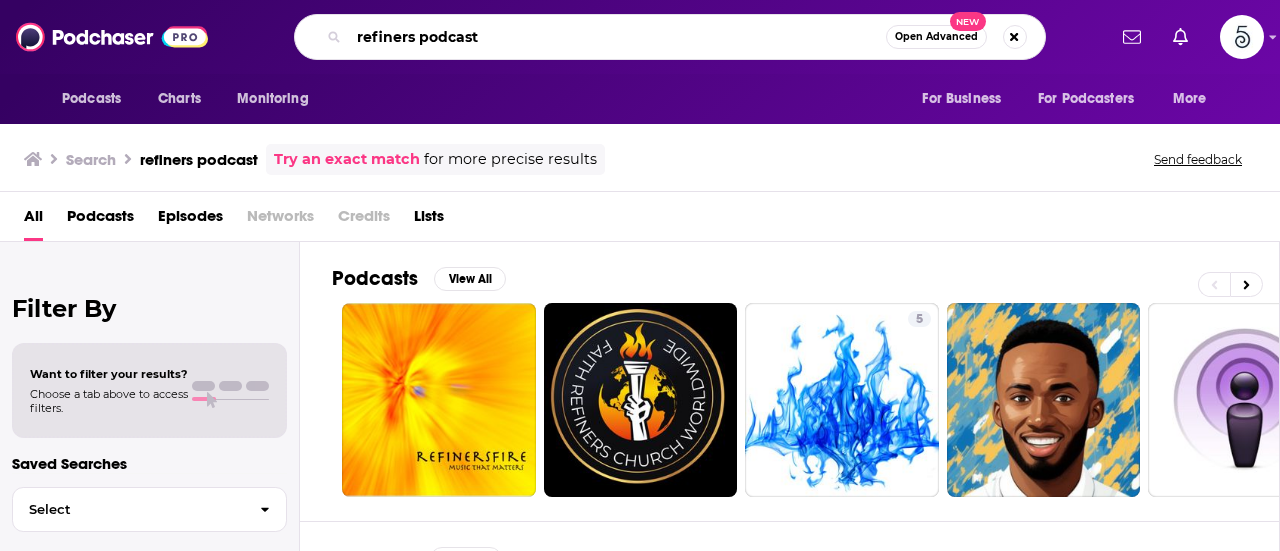 drag, startPoint x: 543, startPoint y: 32, endPoint x: 333, endPoint y: 33, distance: 210.00238 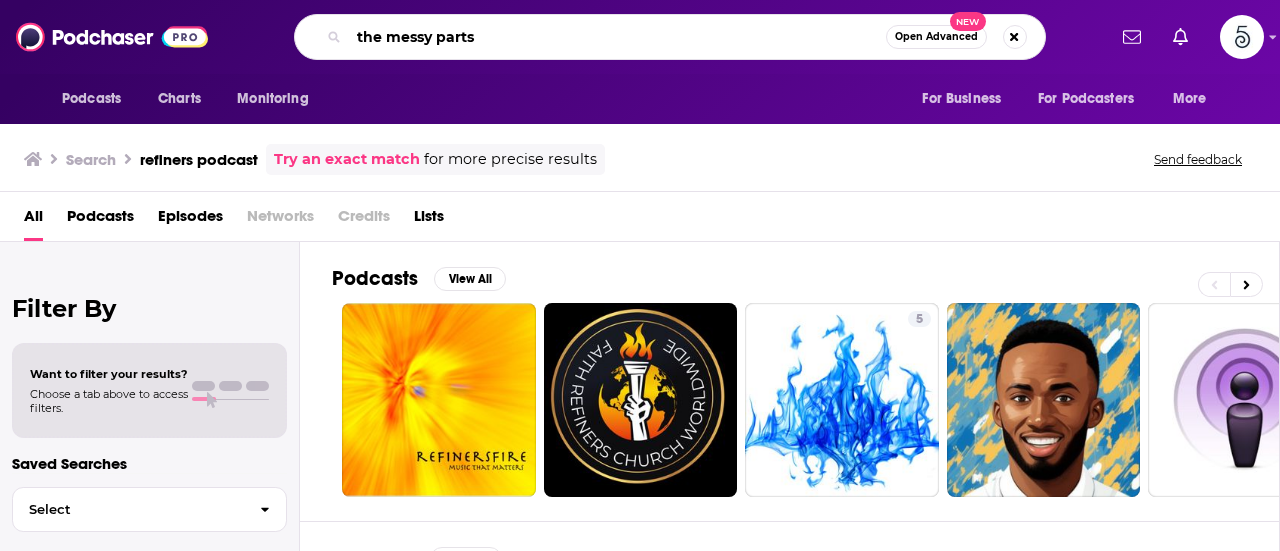 type on "the messy parts" 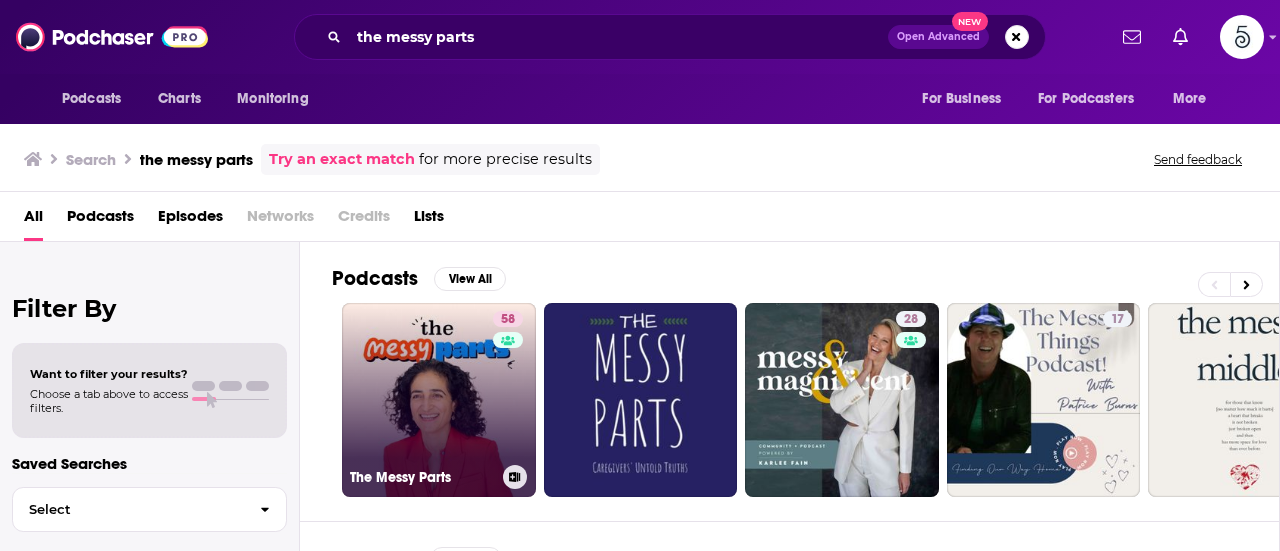 click on "58 The Messy Parts" at bounding box center [439, 400] 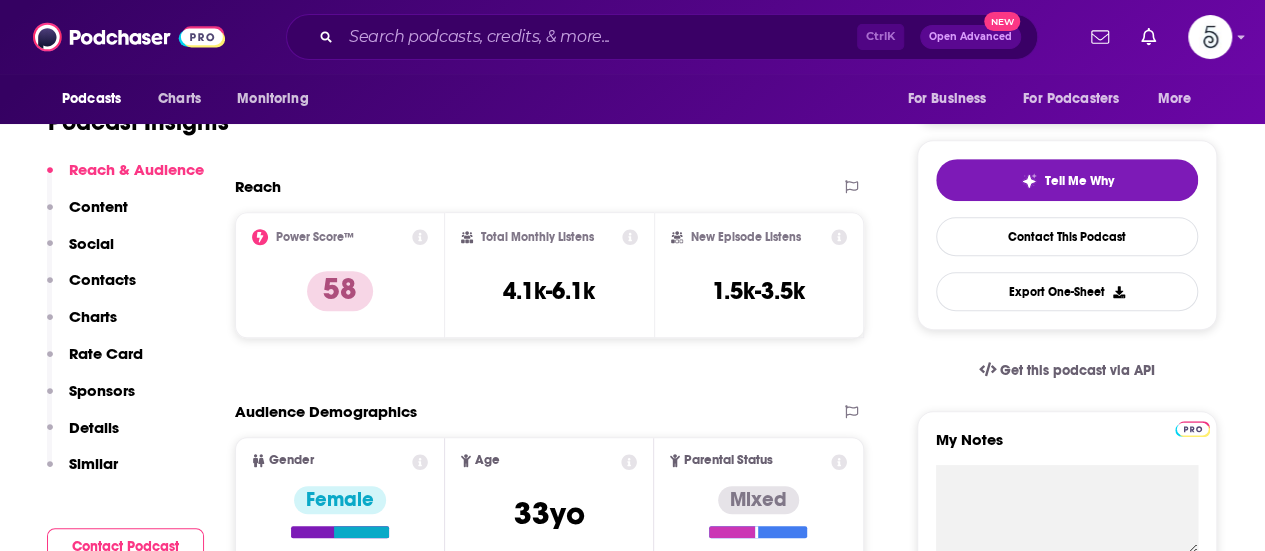 scroll, scrollTop: 0, scrollLeft: 0, axis: both 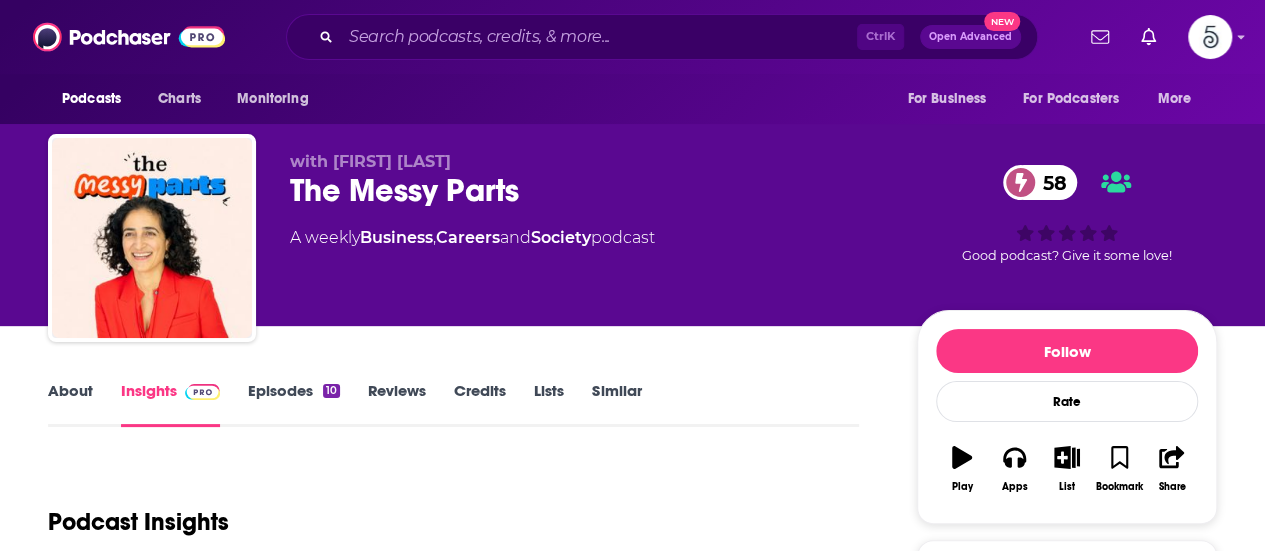 click on "About" at bounding box center [70, 404] 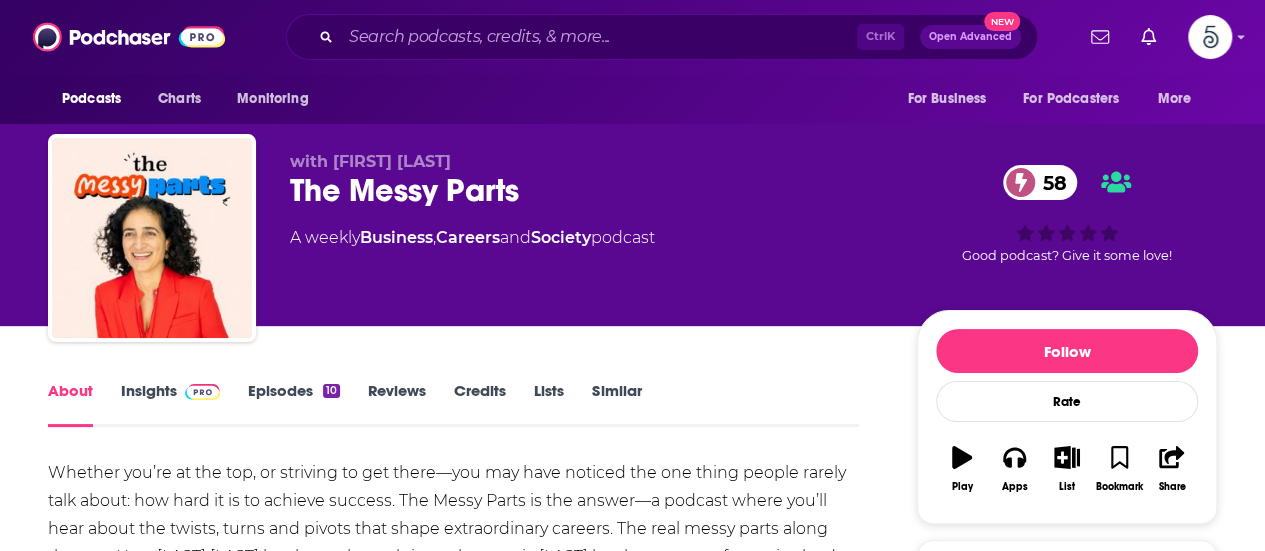 scroll, scrollTop: 100, scrollLeft: 0, axis: vertical 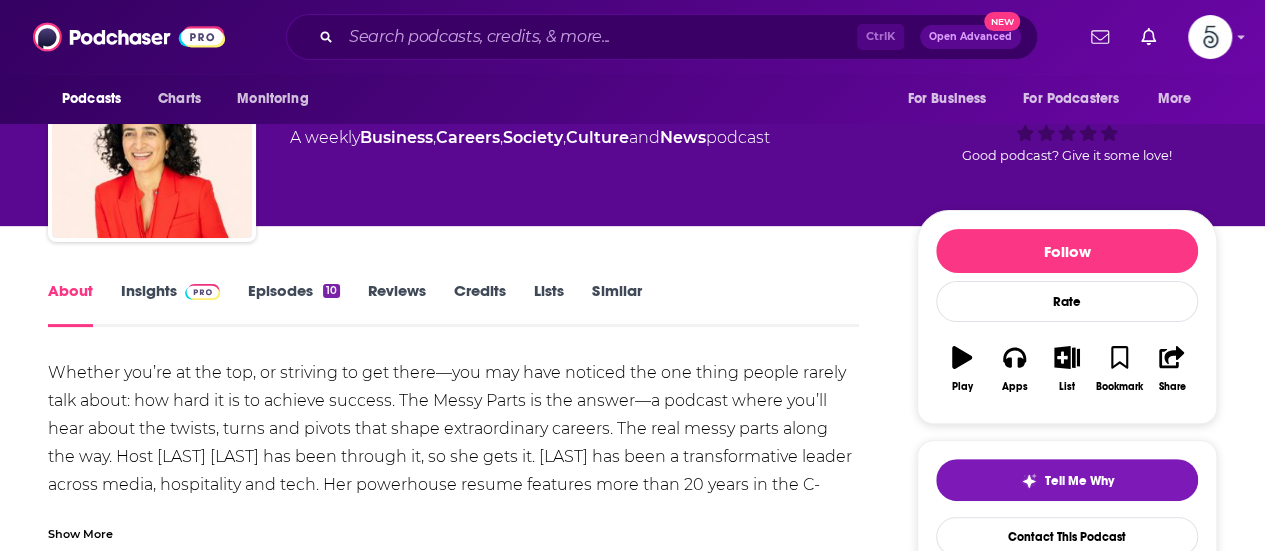 click on "Insights" at bounding box center [170, 304] 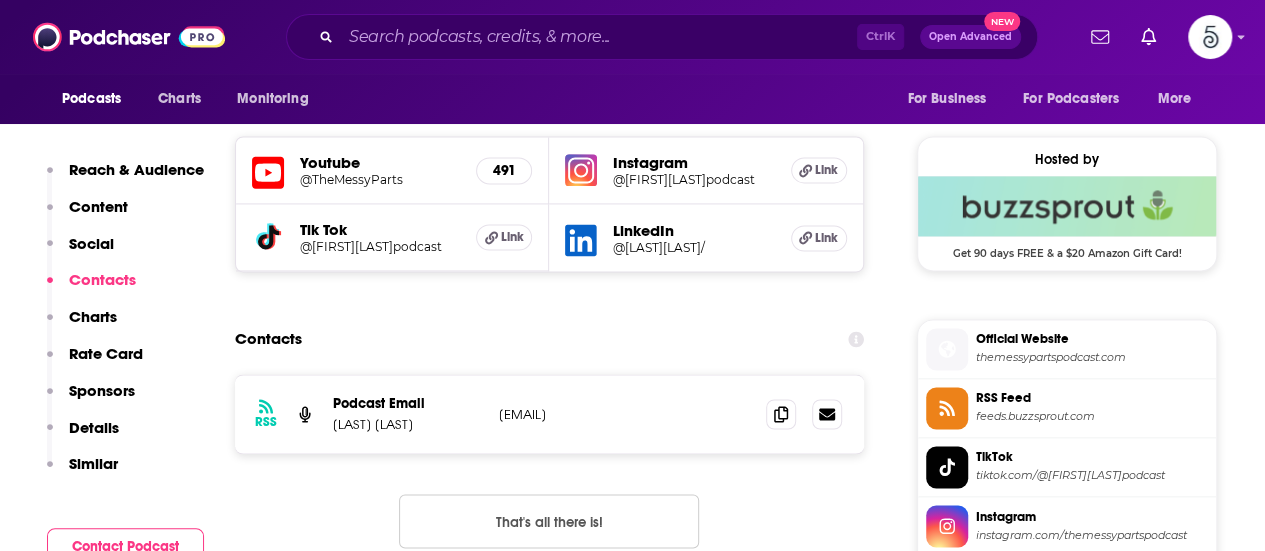 scroll, scrollTop: 1500, scrollLeft: 0, axis: vertical 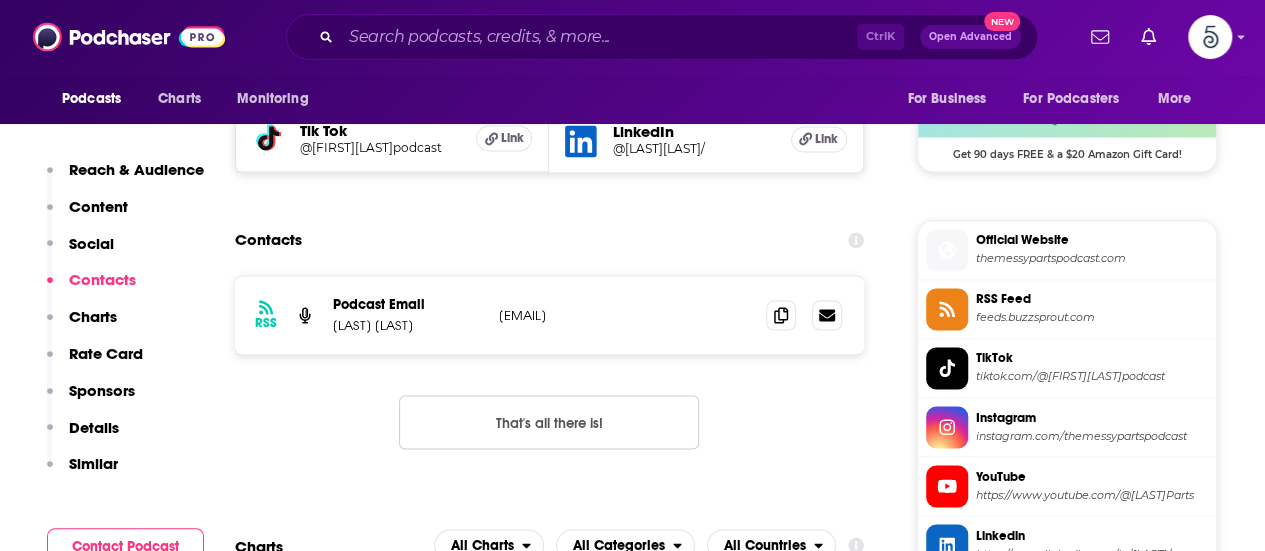 click on "themessypartspodcast.com" at bounding box center (1092, 258) 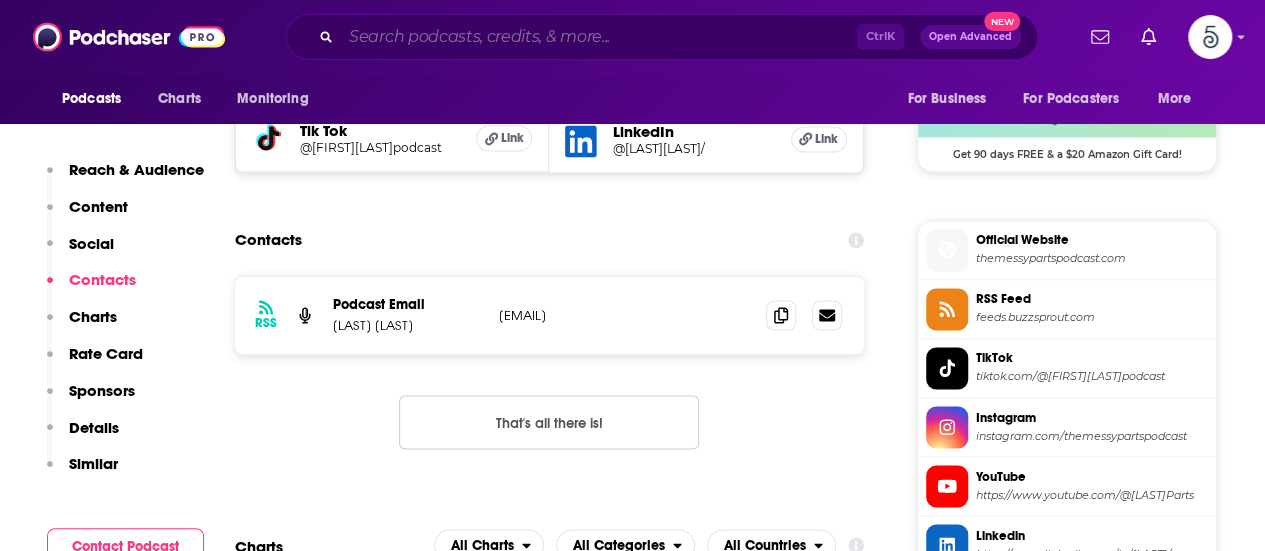 click at bounding box center [599, 37] 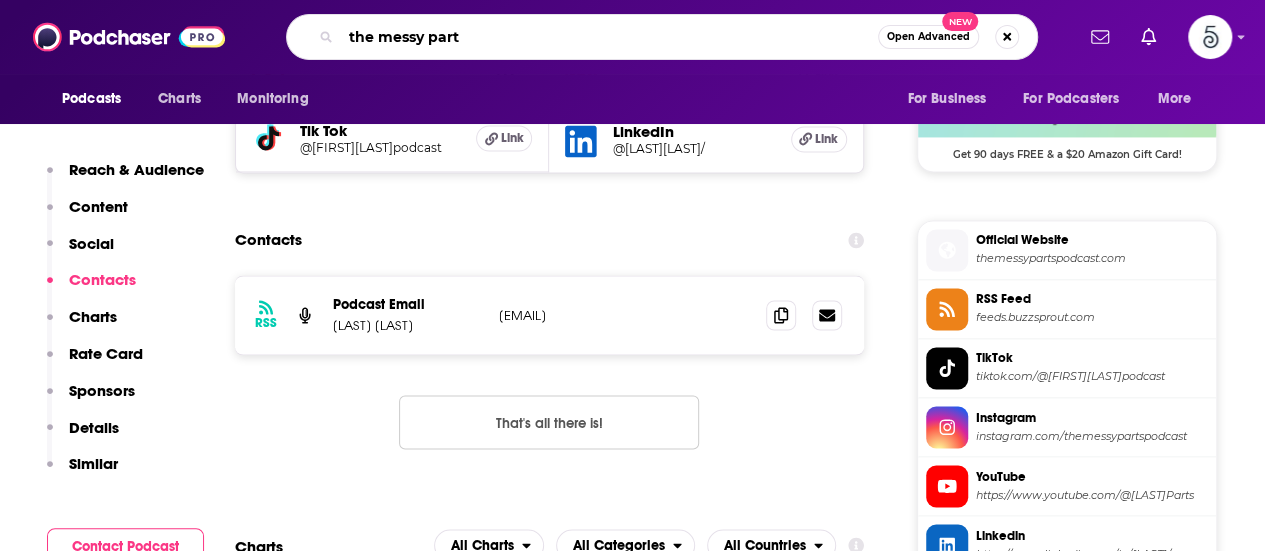 type on "the messy parts" 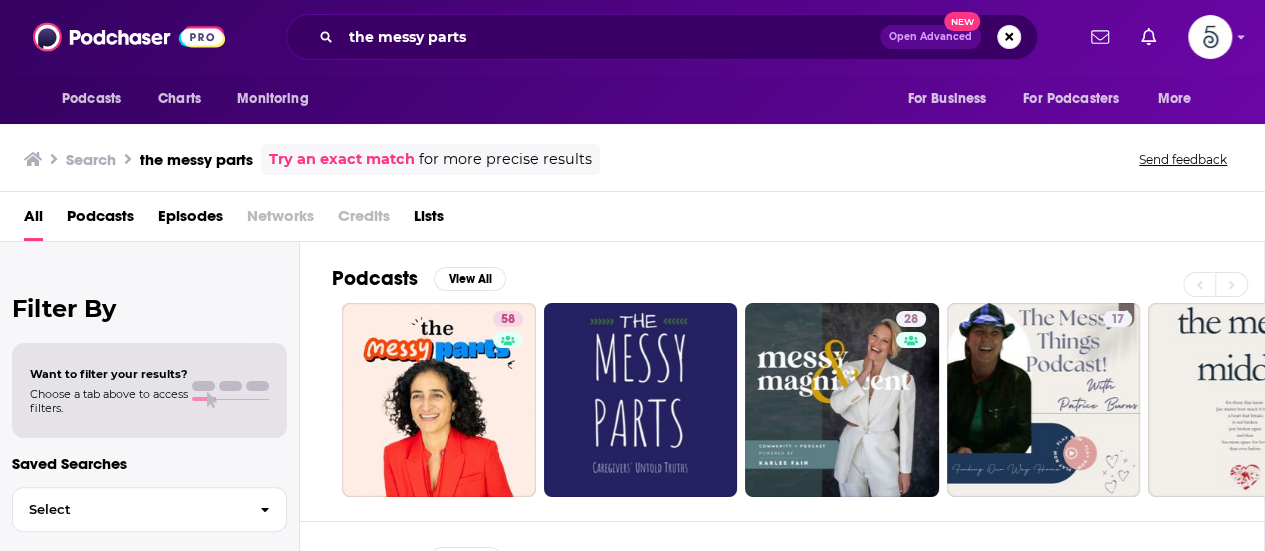 scroll, scrollTop: 0, scrollLeft: 0, axis: both 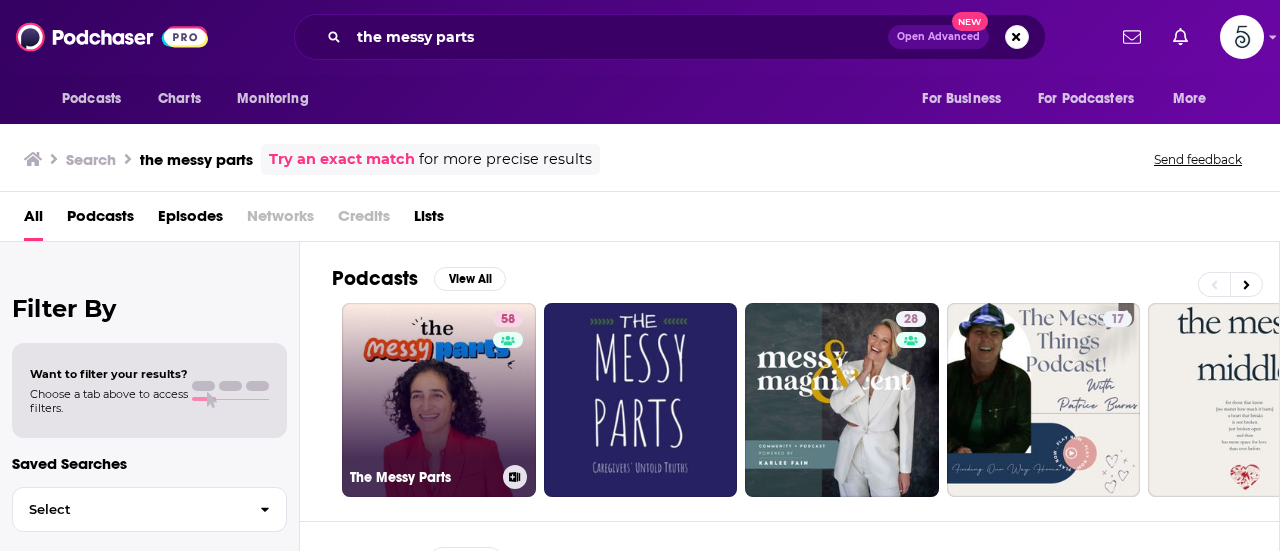 click on "58 The Messy Parts" at bounding box center (439, 400) 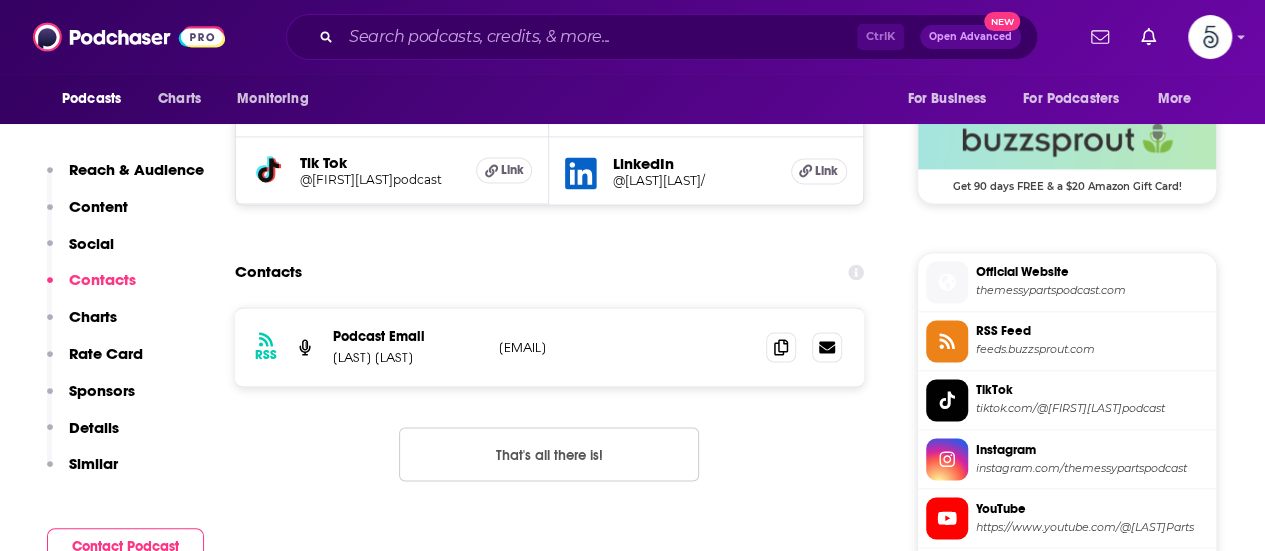 scroll, scrollTop: 1500, scrollLeft: 0, axis: vertical 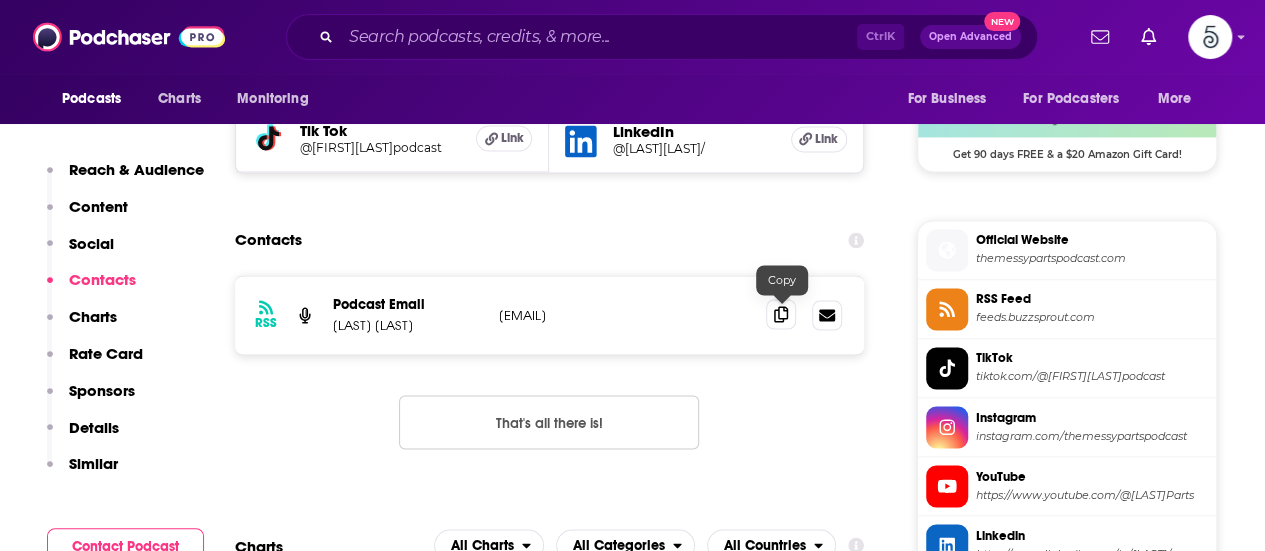 click at bounding box center (781, 314) 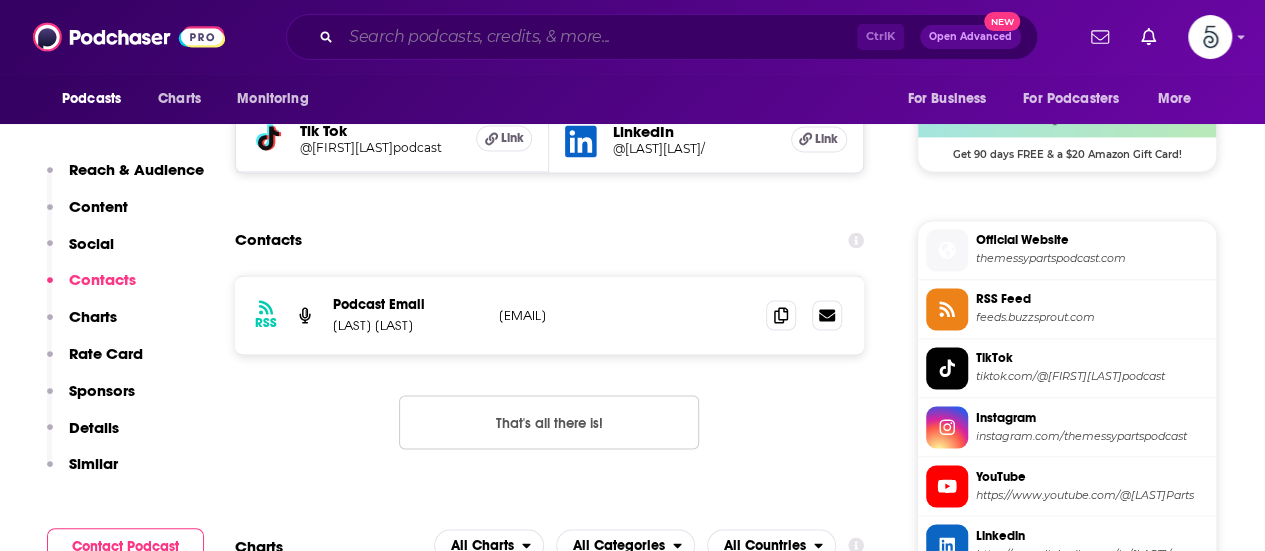 click at bounding box center [599, 37] 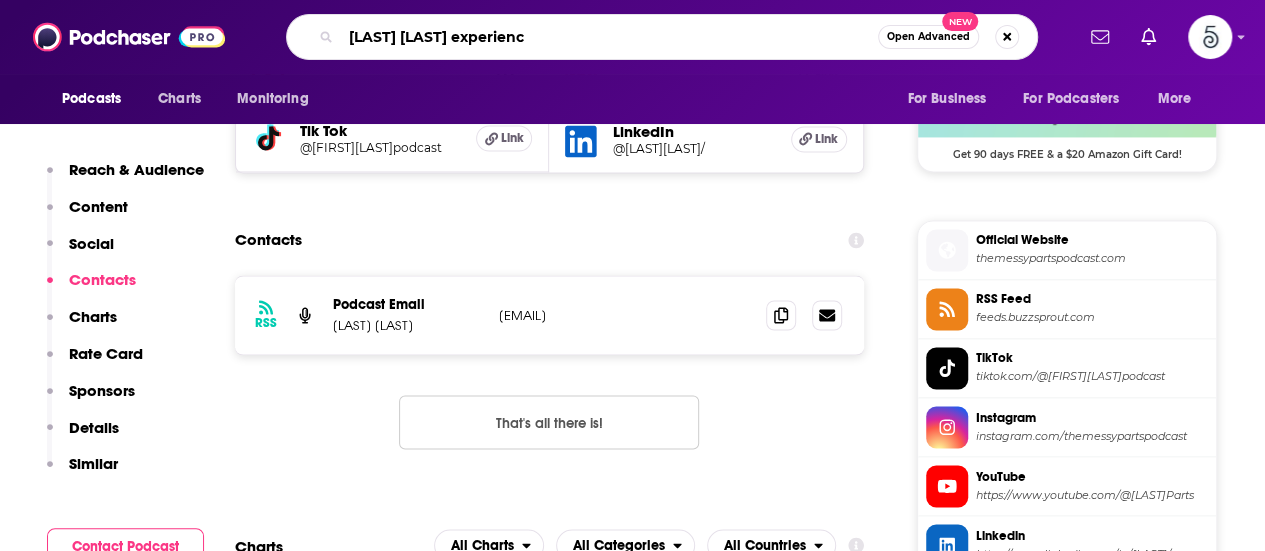 type on "[LAST] [LAST] experience" 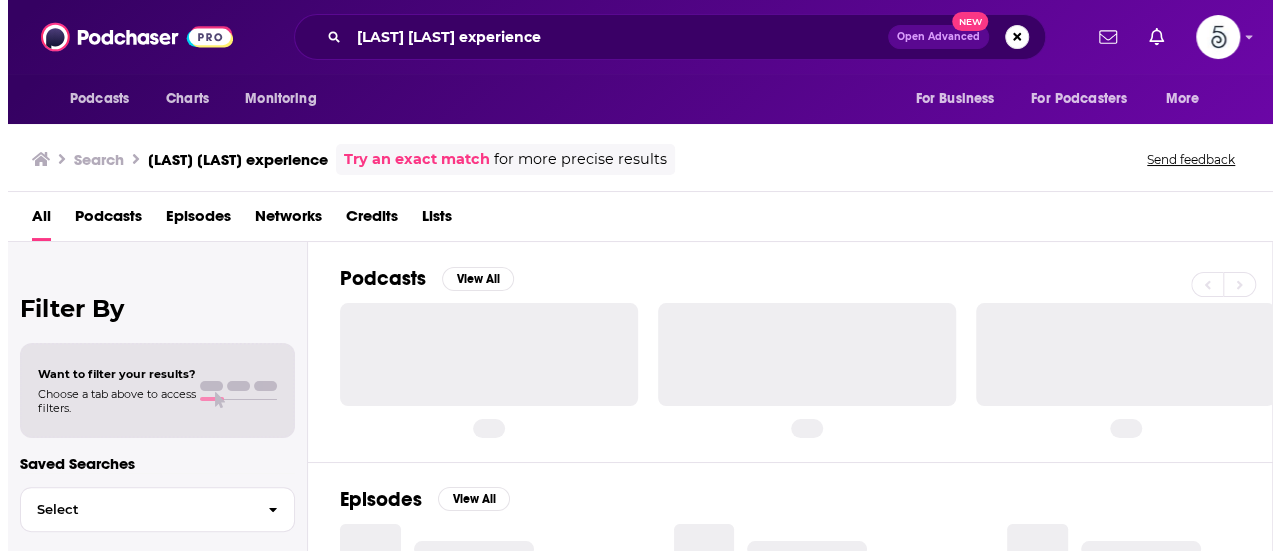 scroll, scrollTop: 0, scrollLeft: 0, axis: both 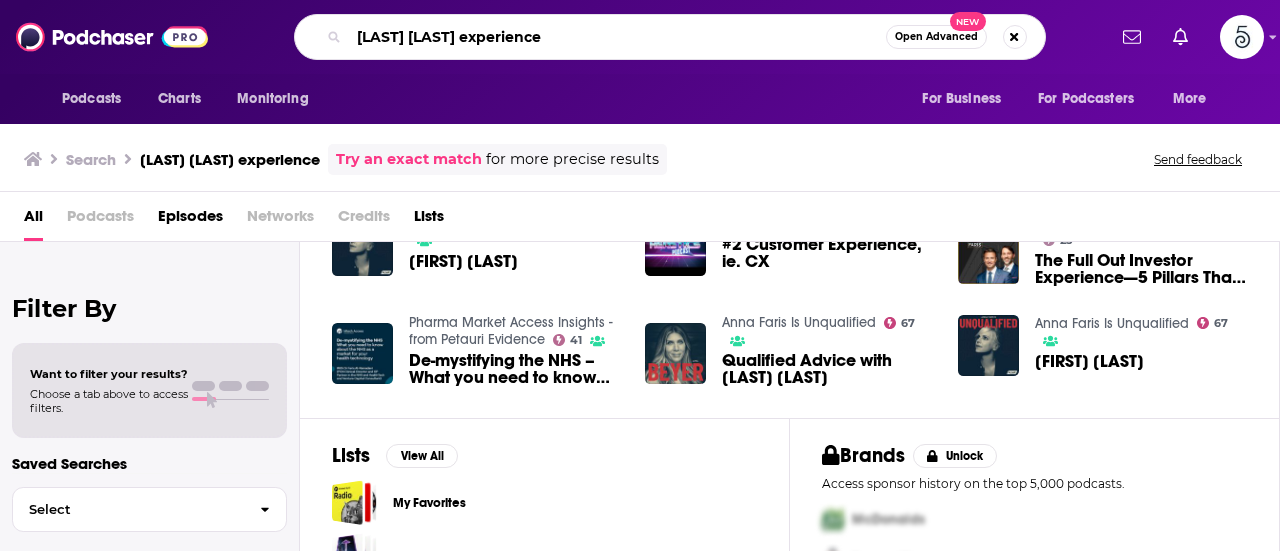 drag, startPoint x: 604, startPoint y: 29, endPoint x: 430, endPoint y: 33, distance: 174.04597 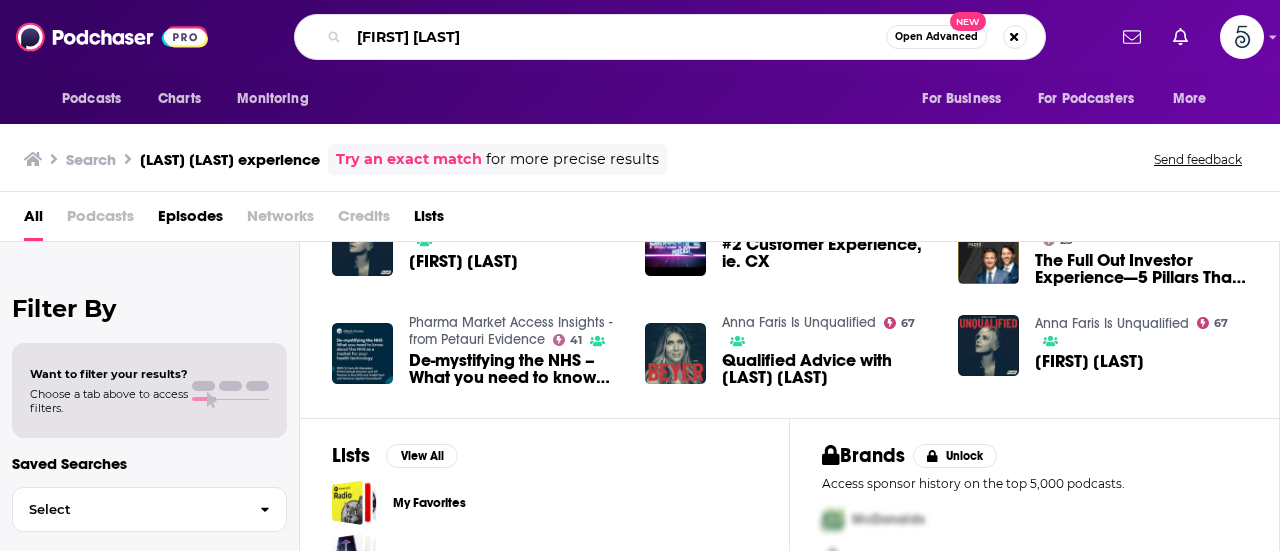 type on "[FIRST] [LAST]" 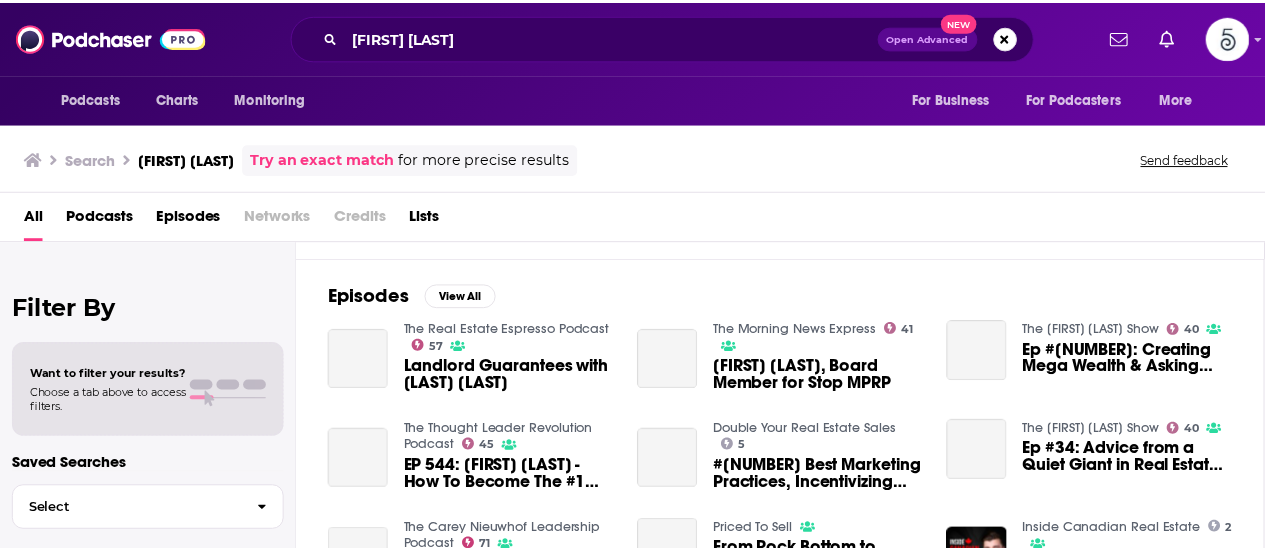 scroll, scrollTop: 300, scrollLeft: 0, axis: vertical 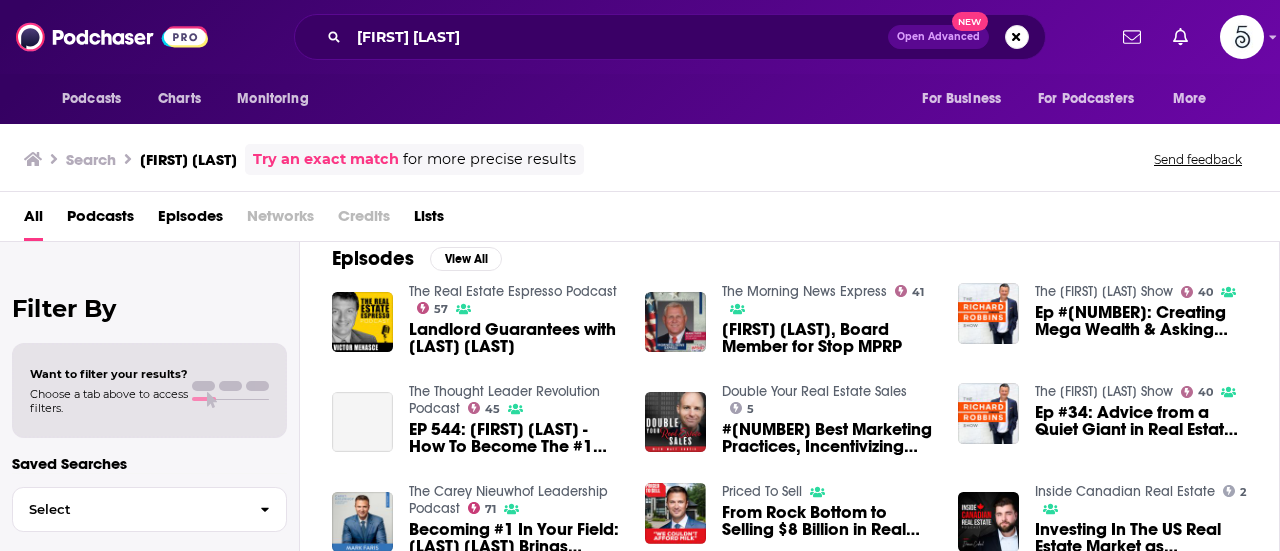 click on "Podcasts Charts Monitoring [LAST] Open Advanced New For Business For Podcasters More Podcasts Charts Monitoring For Business For Podcasters More Search [LAST] Try an exact match for more precise results Send feedback All Podcasts Episodes Networks Credits Lists Filter By Want to filter your results? Choose a tab above to access filters. Saved Searches Select Podcasts View All 46 Episodes View All The Real Estate Espresso Podcast 57 Landlord Guarantees with [LAST] The Morning News Express 41 [LAST], Board Member for Stop MPRP The Richard Robbins Show 40 Ep #[NUMBER]: Creating Mega Wealth & Asking “What If…” with [LAST] The Thought Leader Revolution Podcast 45 EP [NUMBER]: [LAST] - How To Become The #1 Performer In Your Field Double Your Real Estate Sales 5 #[NUMBER] | Best Marketing Practices, Incentivizing Your Team and More with [LAST] The Richard Robbins Show 40 Ep #[NUMBER]: Advice from a Quiet Giant in Real Estate, #1 Team Leader, [LAST] The Carey Nieuwhof Leadership Podcast 71 2 Lists" at bounding box center (640, 275) 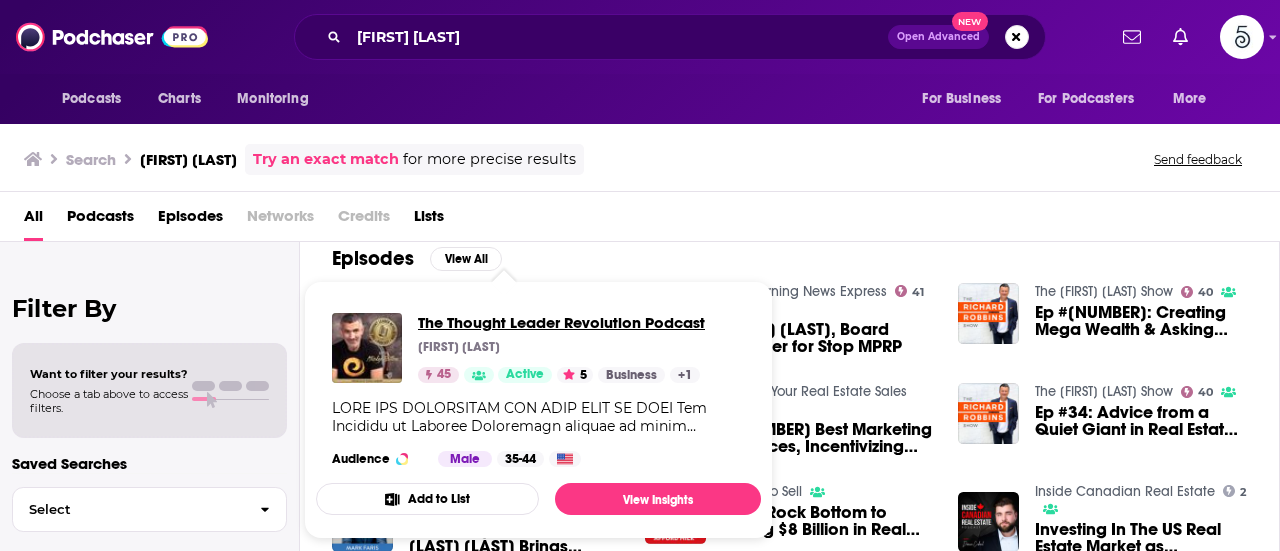 click on "The Thought Leader Revolution Podcast" at bounding box center [561, 322] 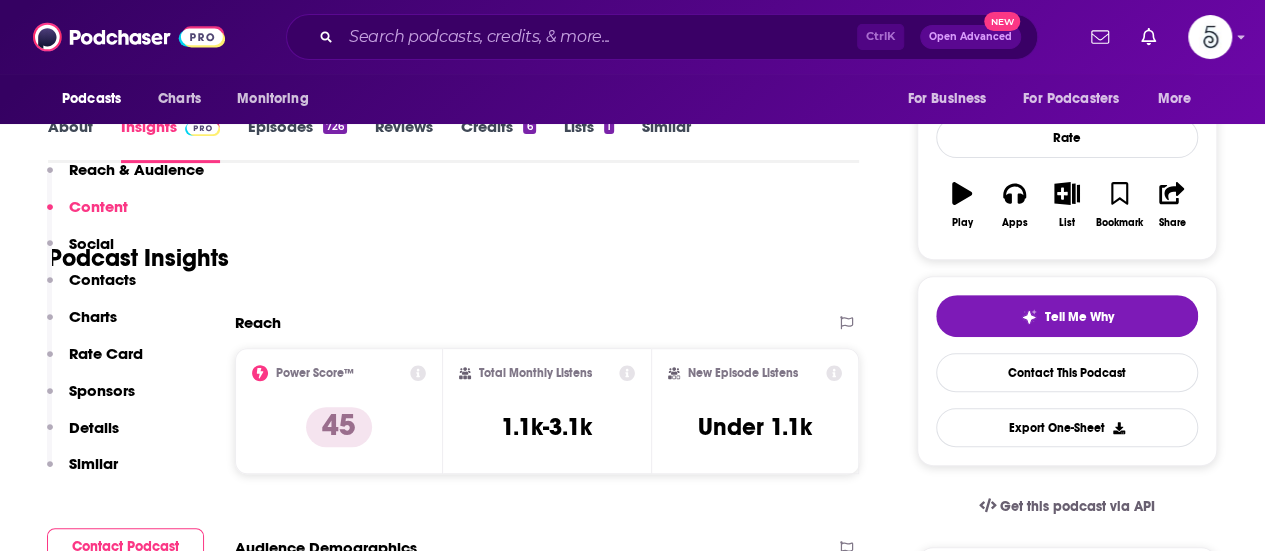 scroll, scrollTop: 0, scrollLeft: 0, axis: both 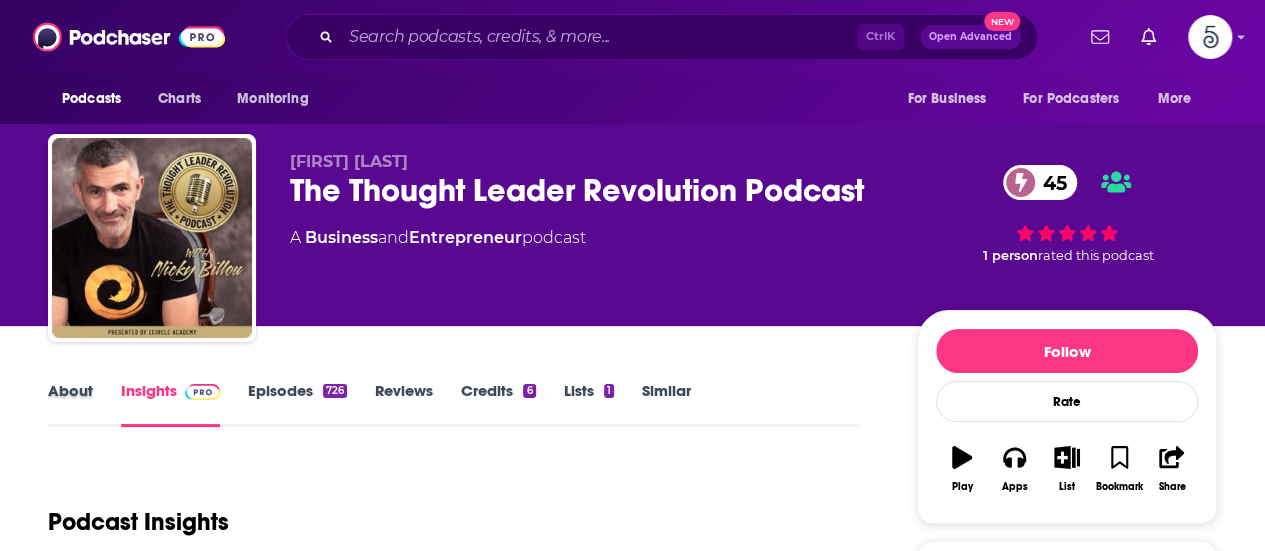 click on "About" at bounding box center (84, 404) 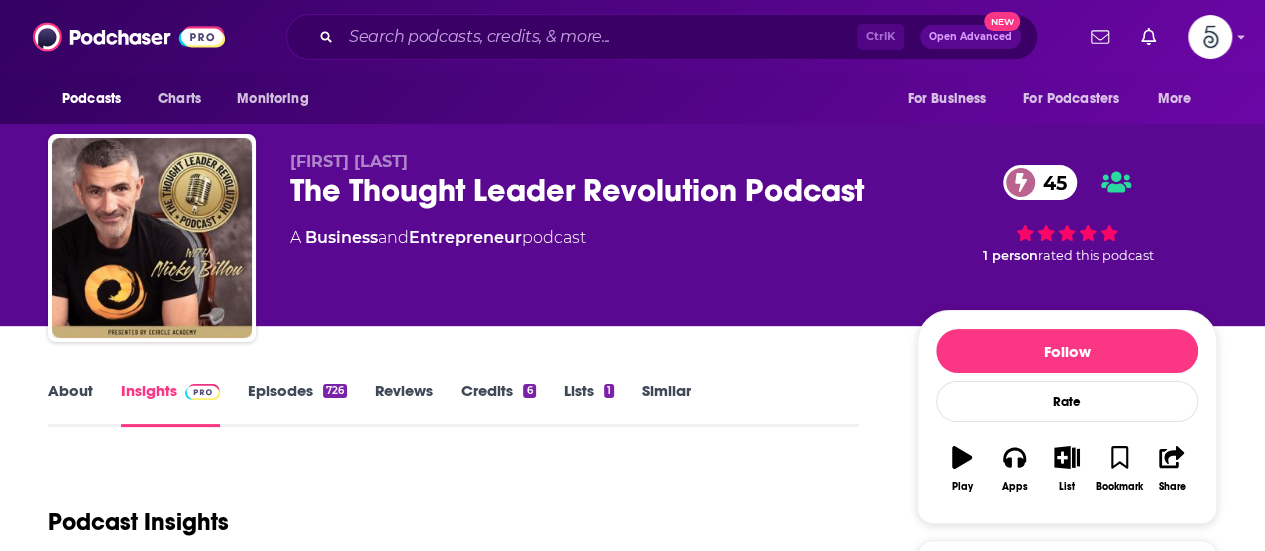 click on "About" at bounding box center [70, 404] 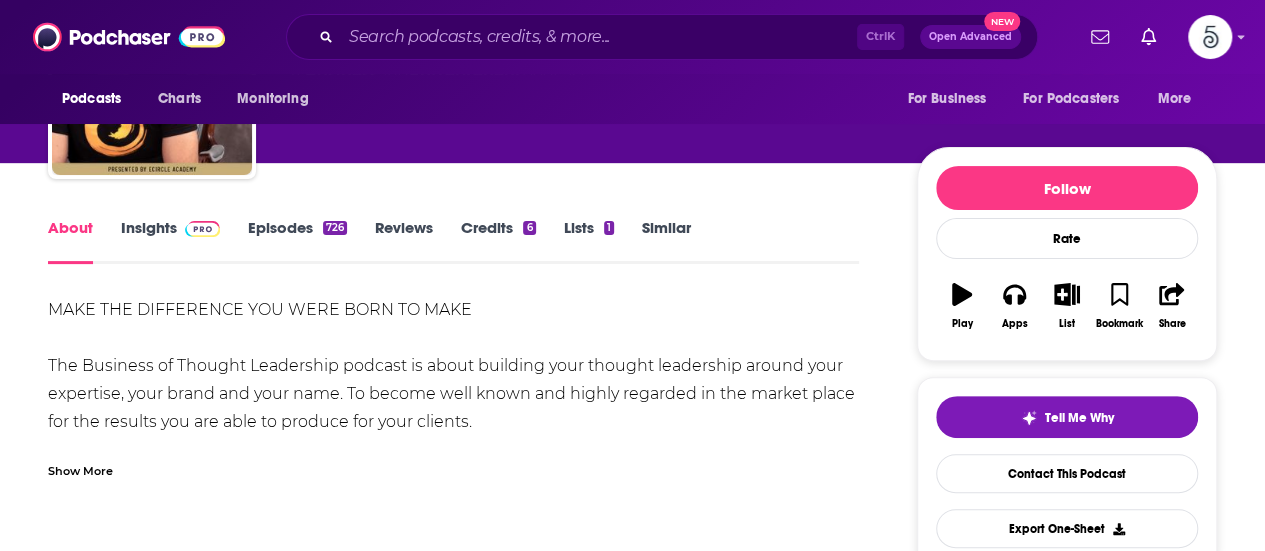 scroll, scrollTop: 0, scrollLeft: 0, axis: both 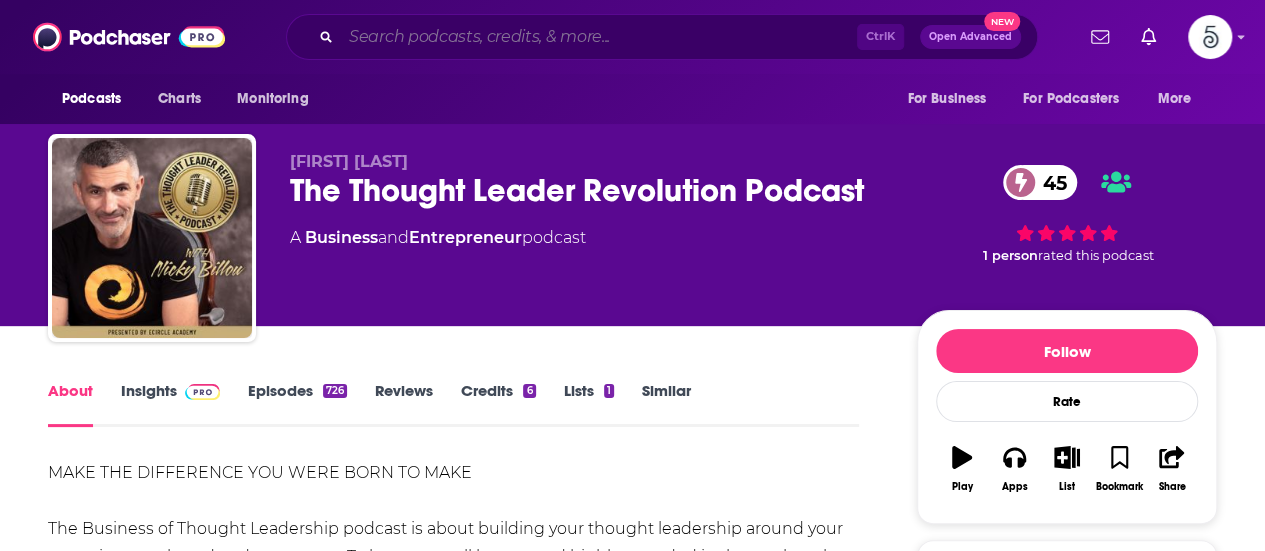 click at bounding box center [599, 37] 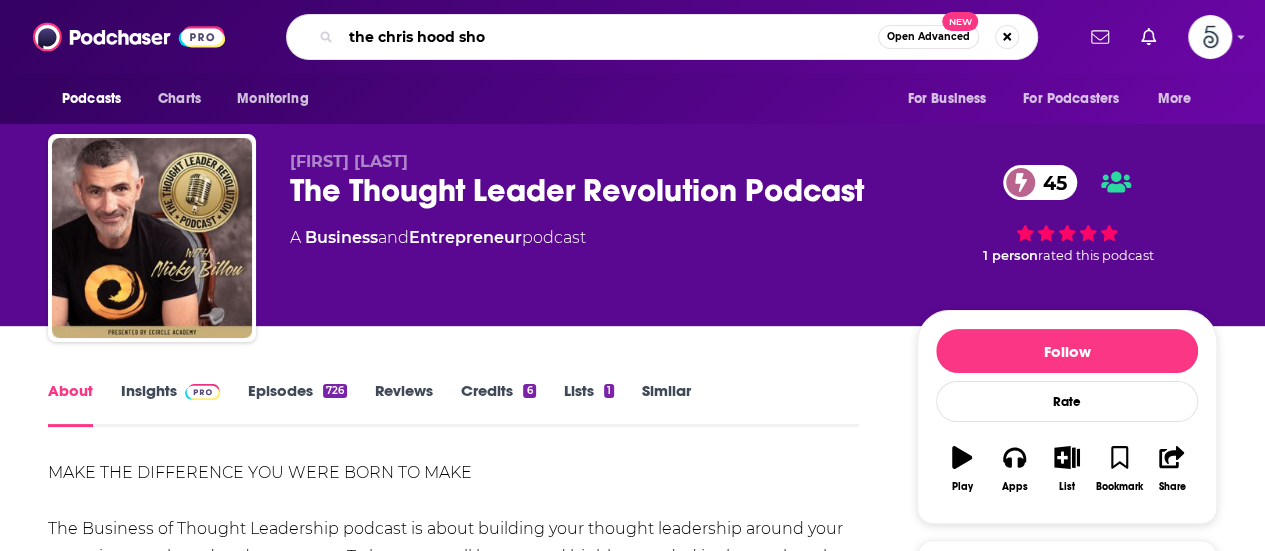 type on "the chris hood show" 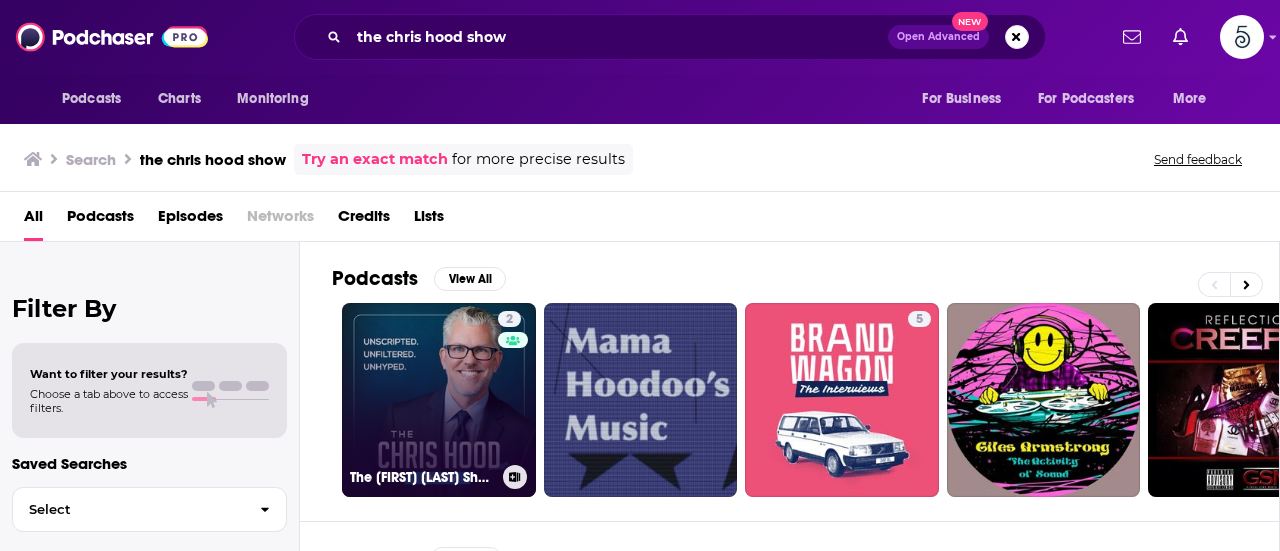 click on "2 The Chris Hood Show" at bounding box center [439, 400] 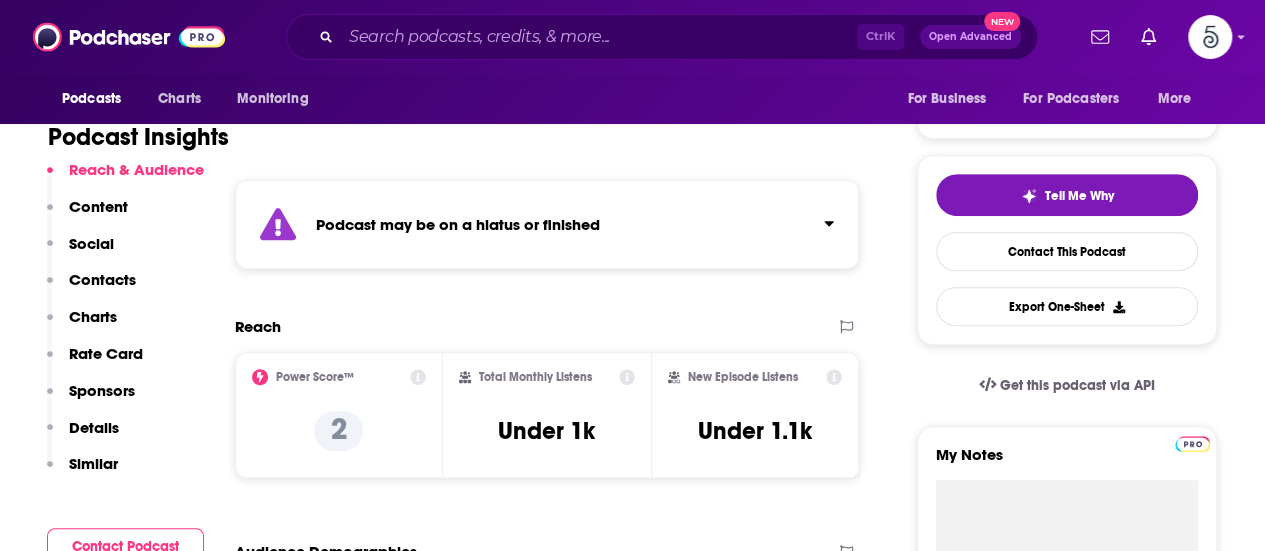 scroll, scrollTop: 400, scrollLeft: 0, axis: vertical 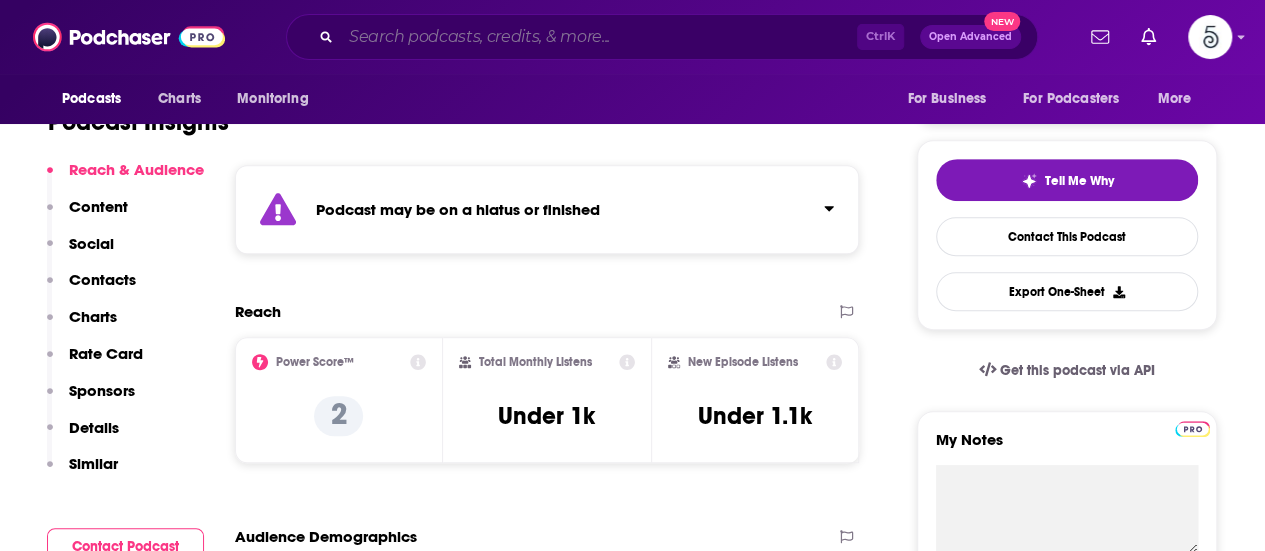 click at bounding box center [599, 37] 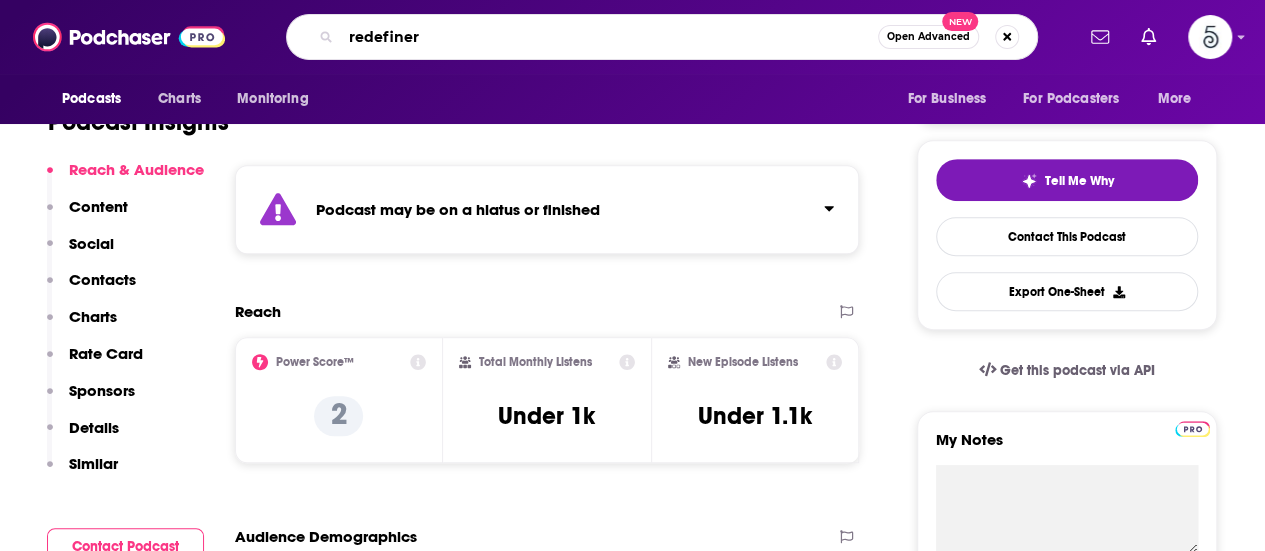 type on "redefiners" 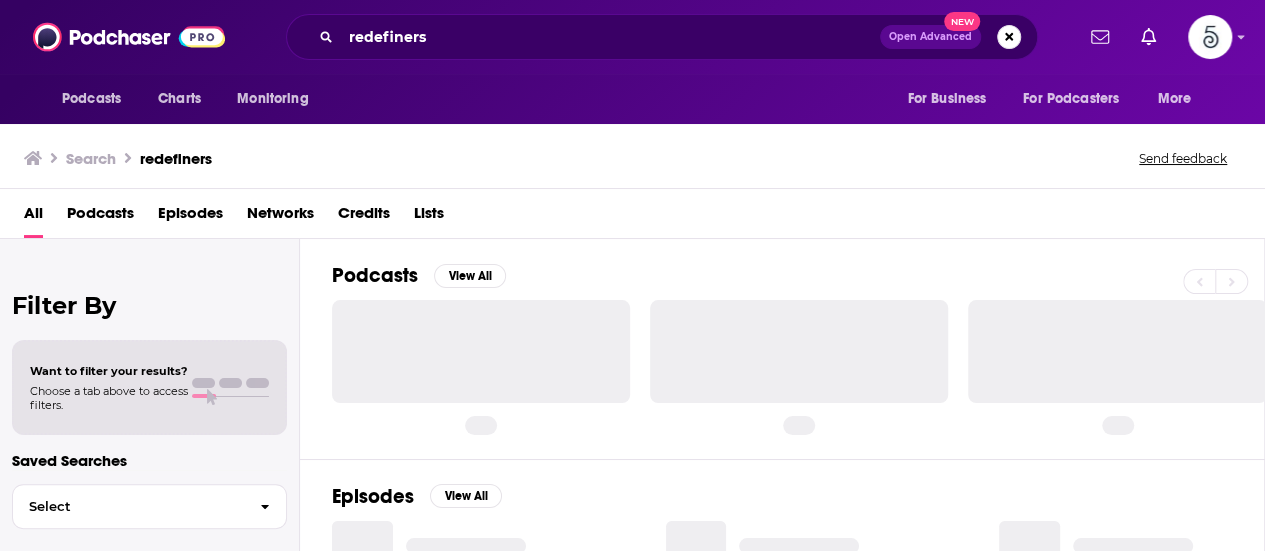 scroll, scrollTop: 0, scrollLeft: 0, axis: both 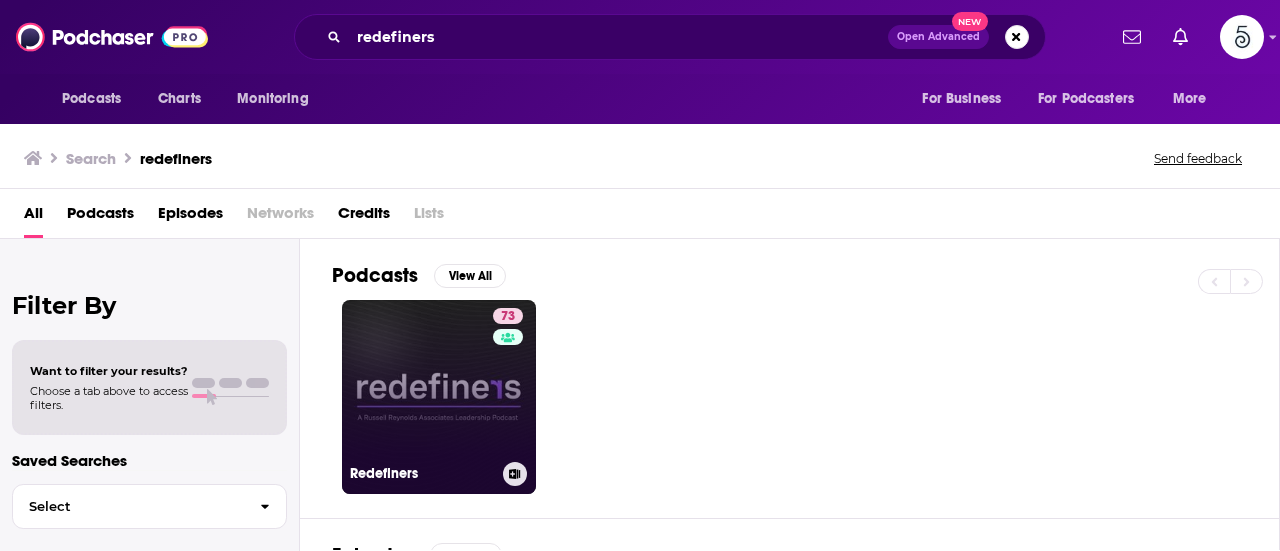 click on "[NUMBER] Redefiners" at bounding box center [439, 397] 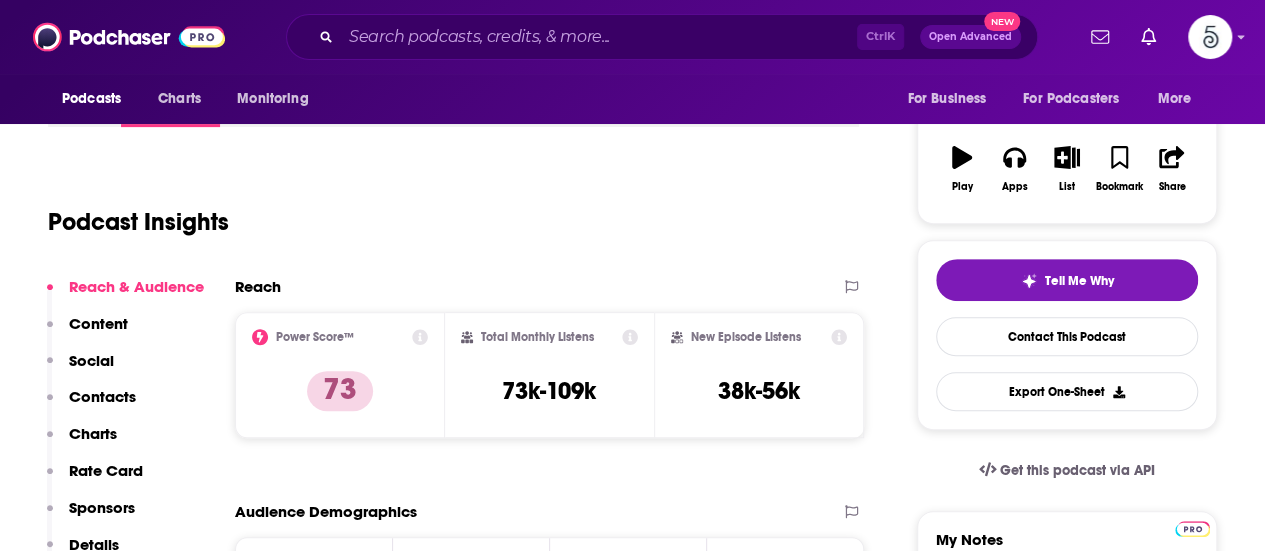 scroll, scrollTop: 100, scrollLeft: 0, axis: vertical 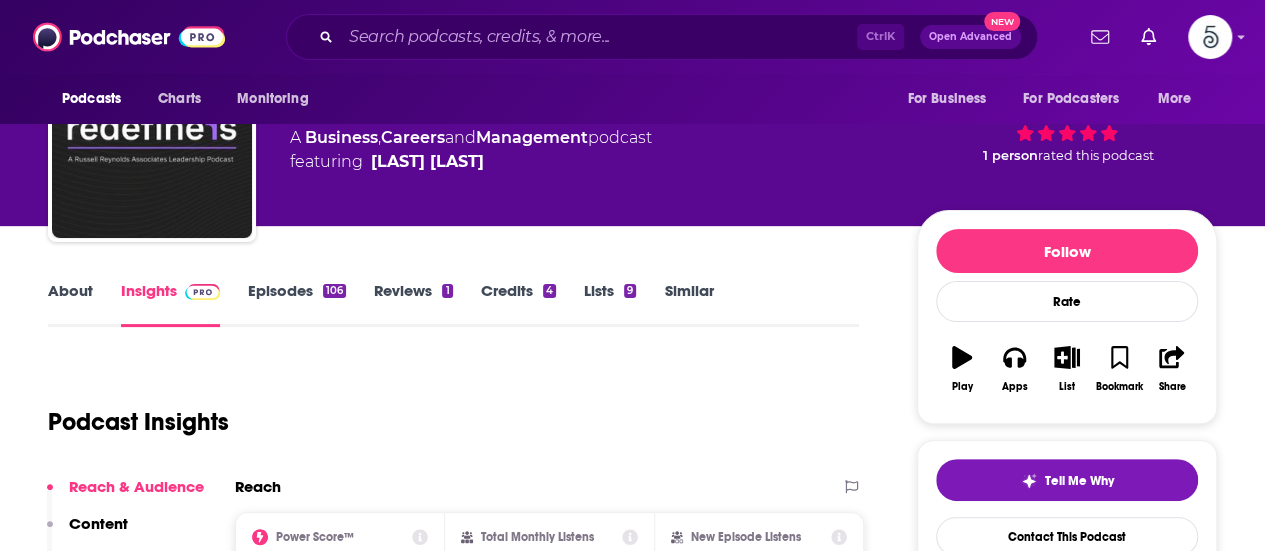 click on "About Insights Episodes 106 Reviews 1 Credits 4 Lists 9 Similar" at bounding box center [453, 302] 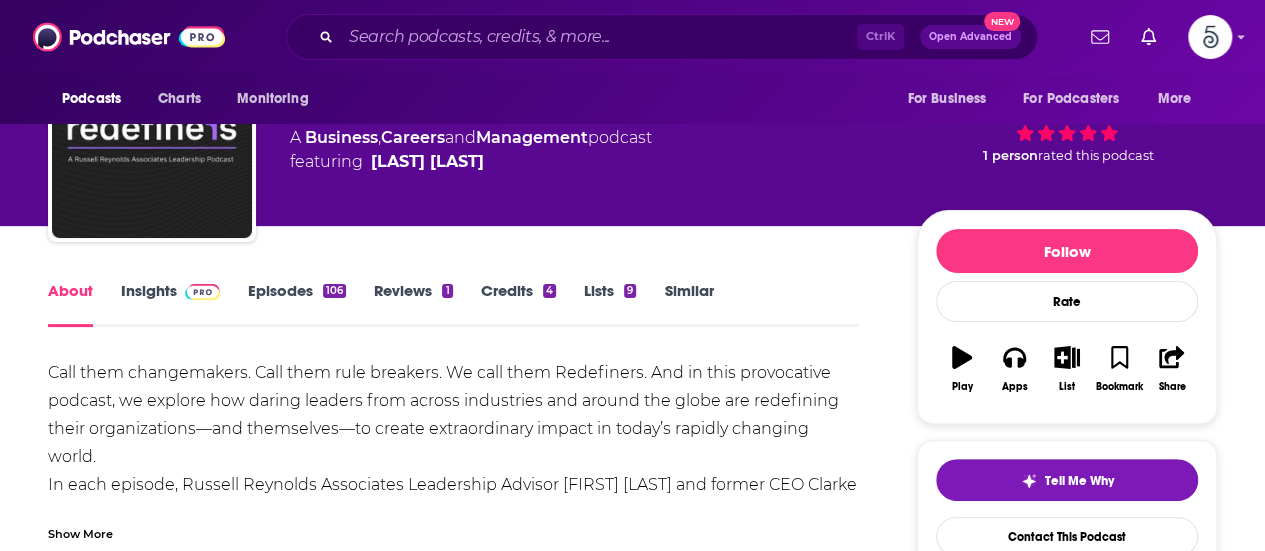 scroll, scrollTop: 0, scrollLeft: 0, axis: both 